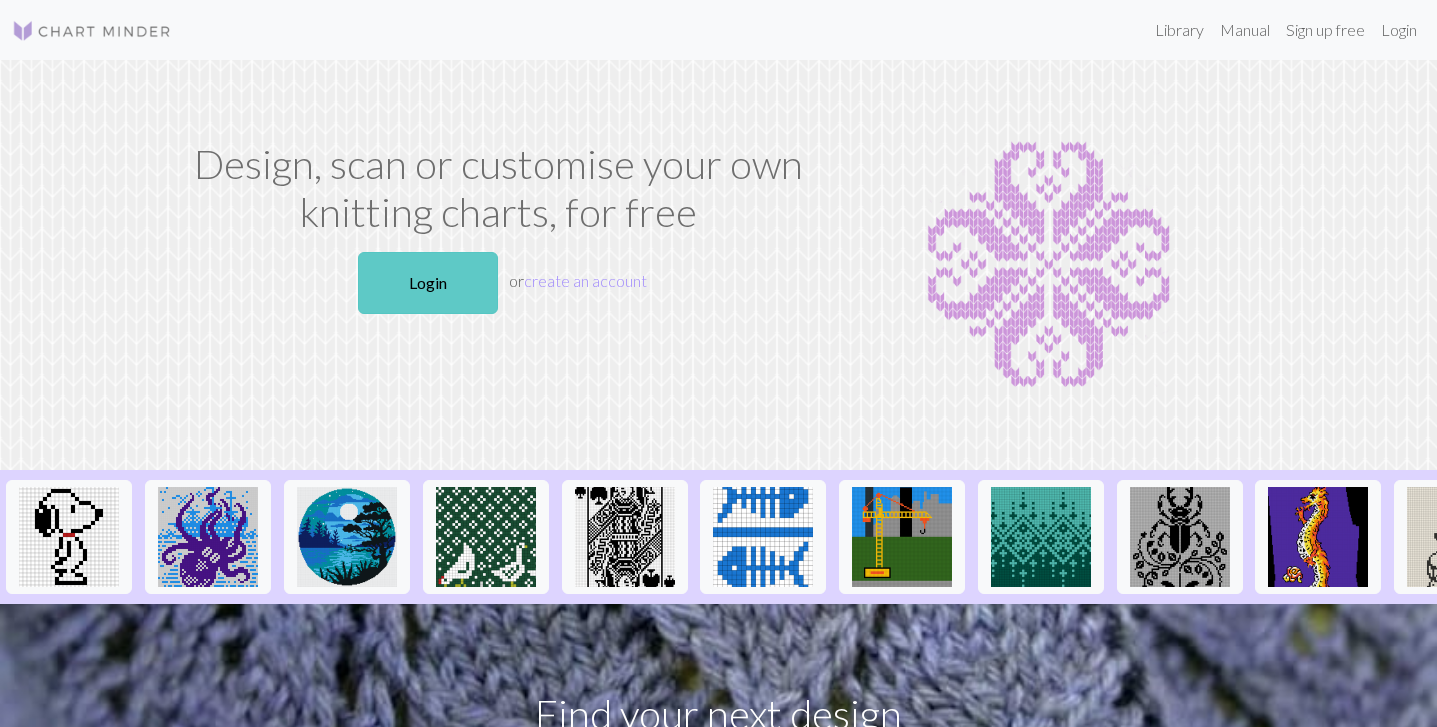 scroll, scrollTop: 0, scrollLeft: 0, axis: both 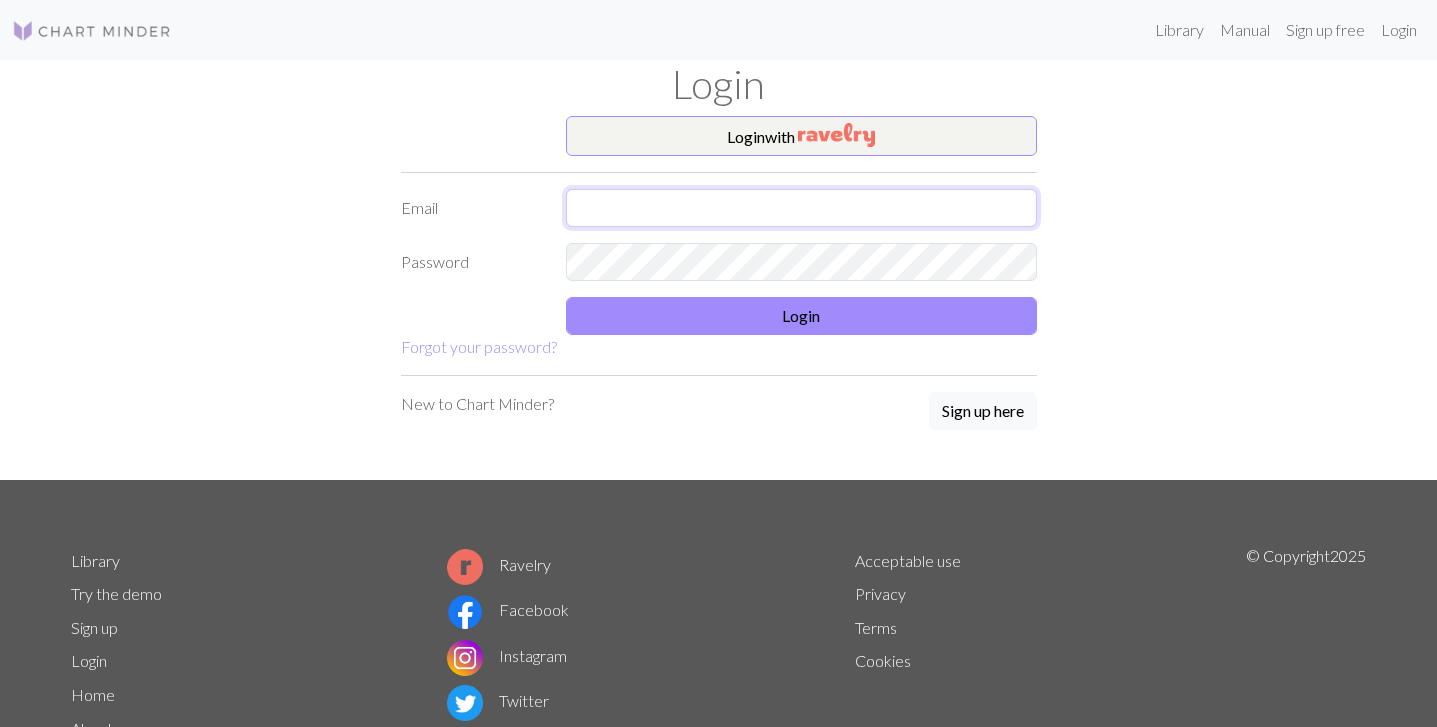 click at bounding box center (801, 208) 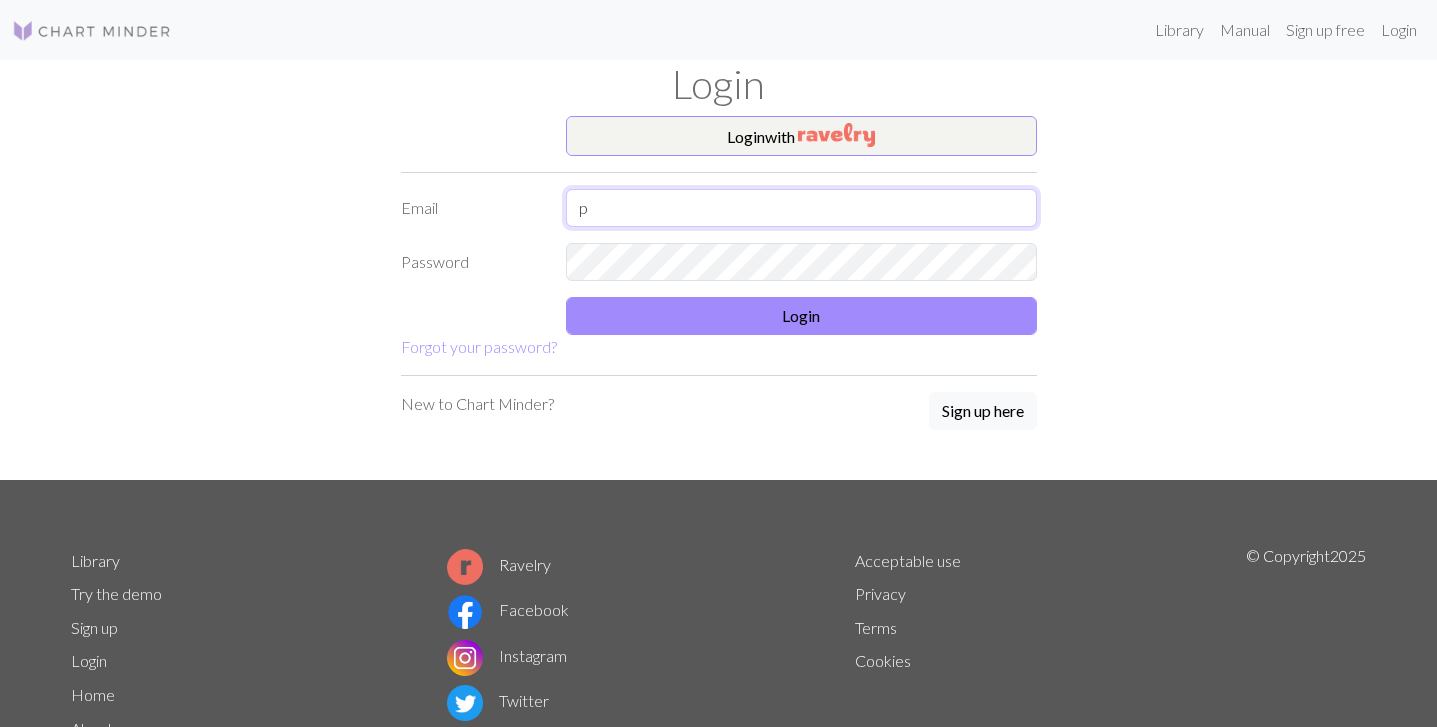 type on "[EMAIL]" 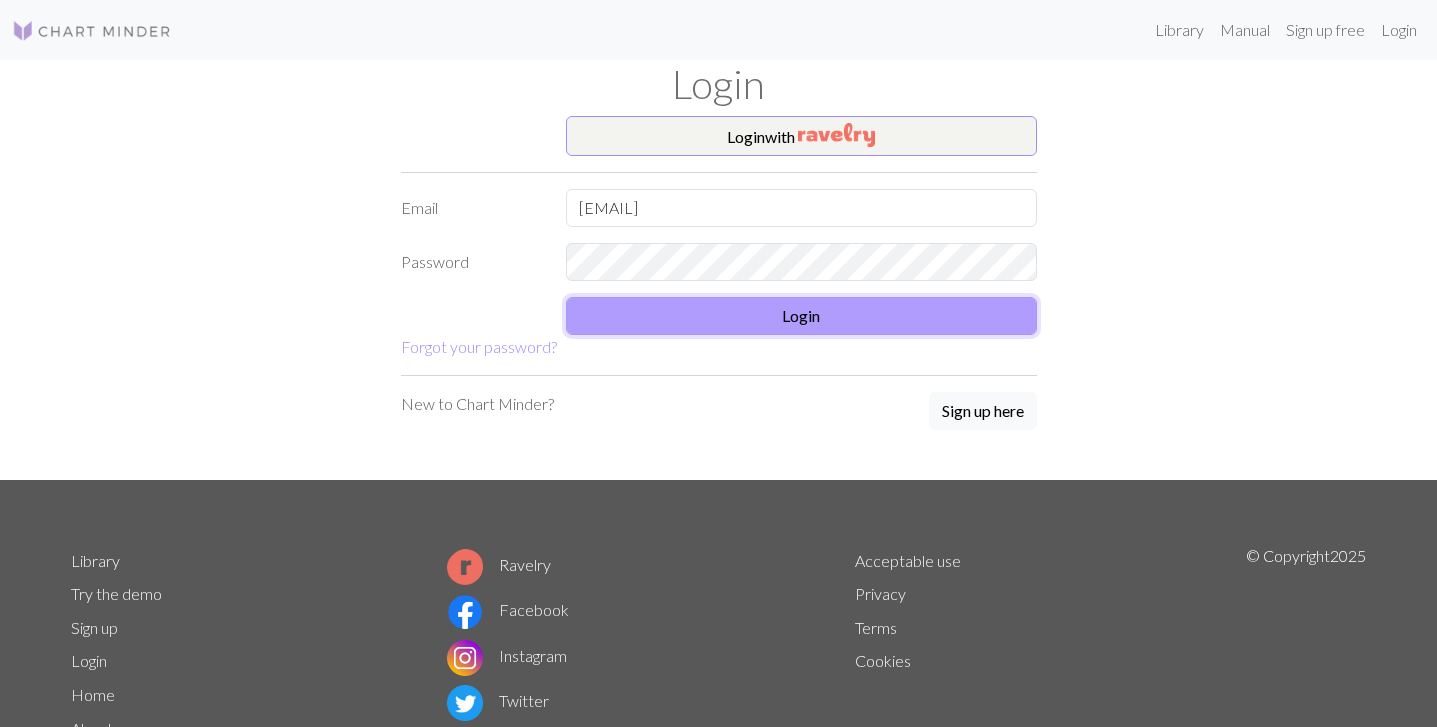 click on "Login" at bounding box center [801, 316] 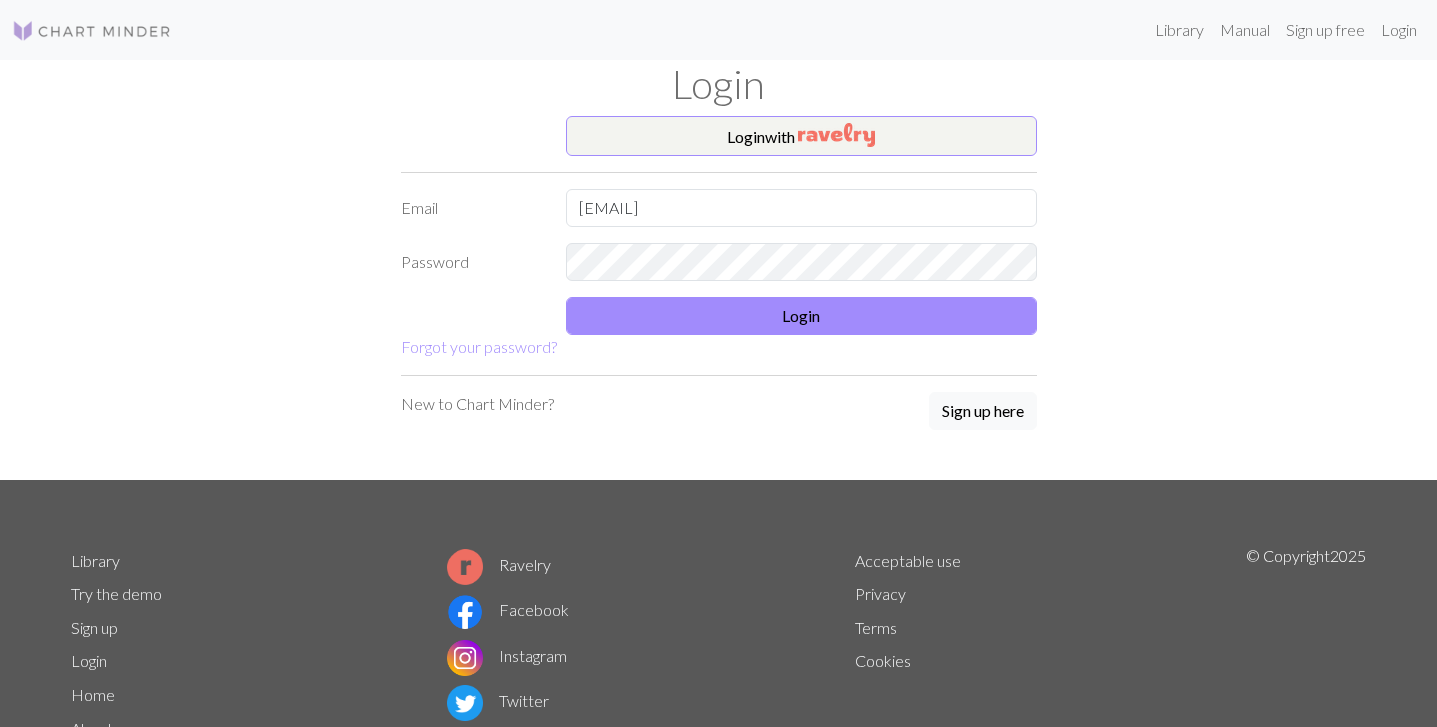 click on "Login  with   Email [EMAIL] Password Login Forgot your password?" at bounding box center (719, 237) 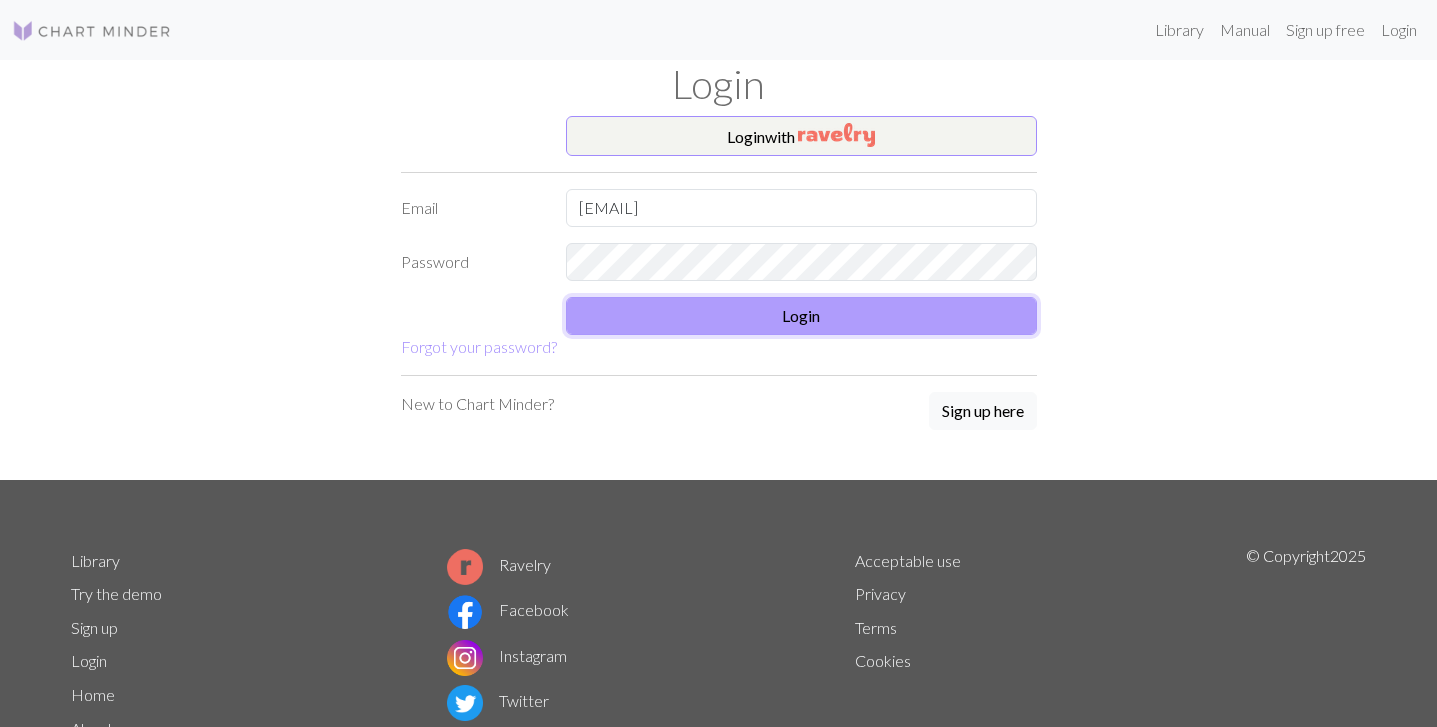 click on "Login" at bounding box center (801, 316) 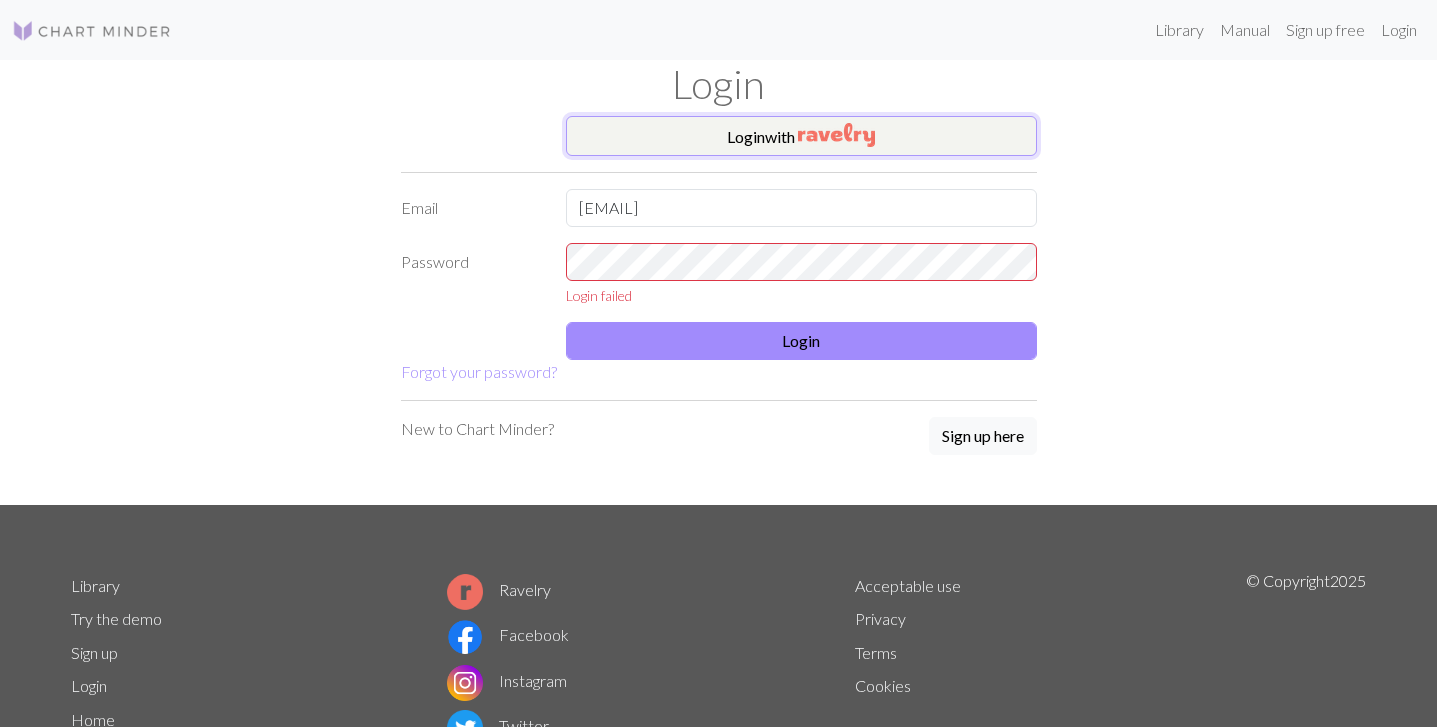 click at bounding box center [836, 135] 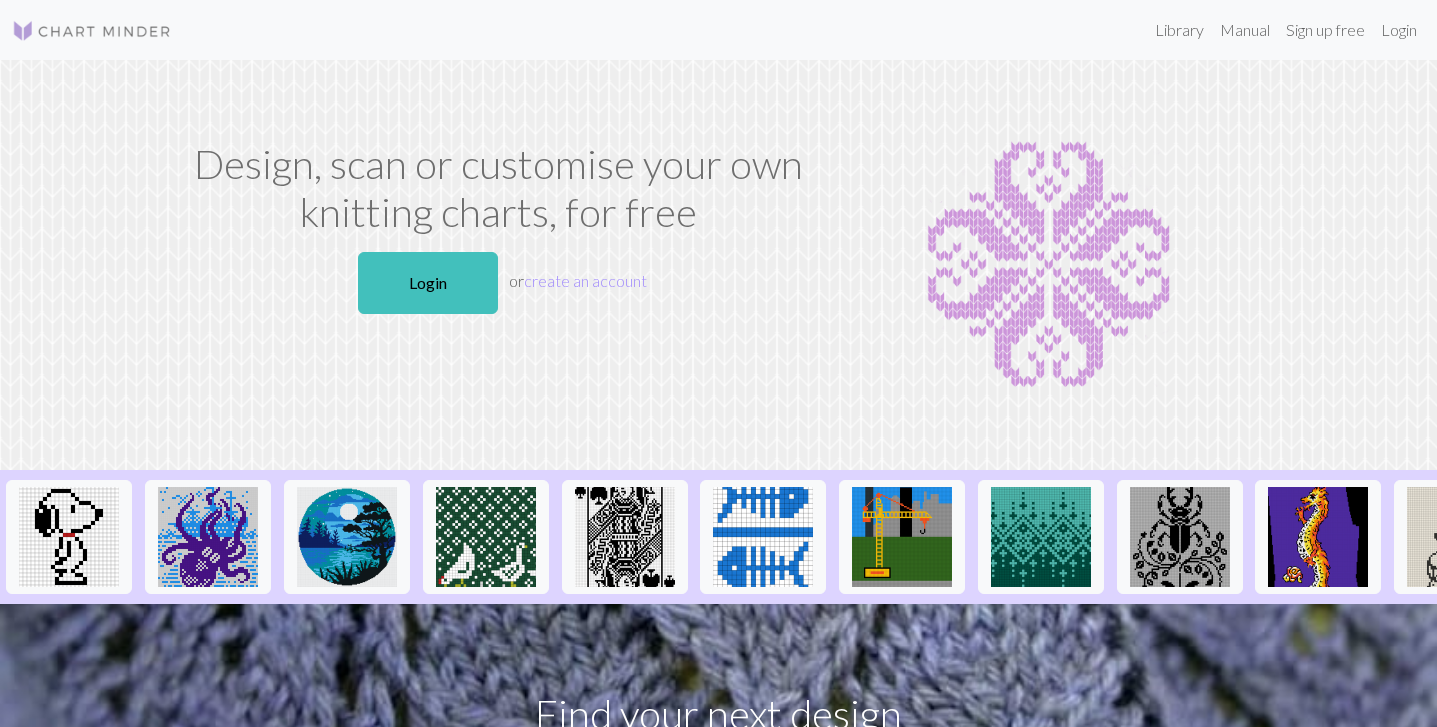 scroll, scrollTop: 0, scrollLeft: 0, axis: both 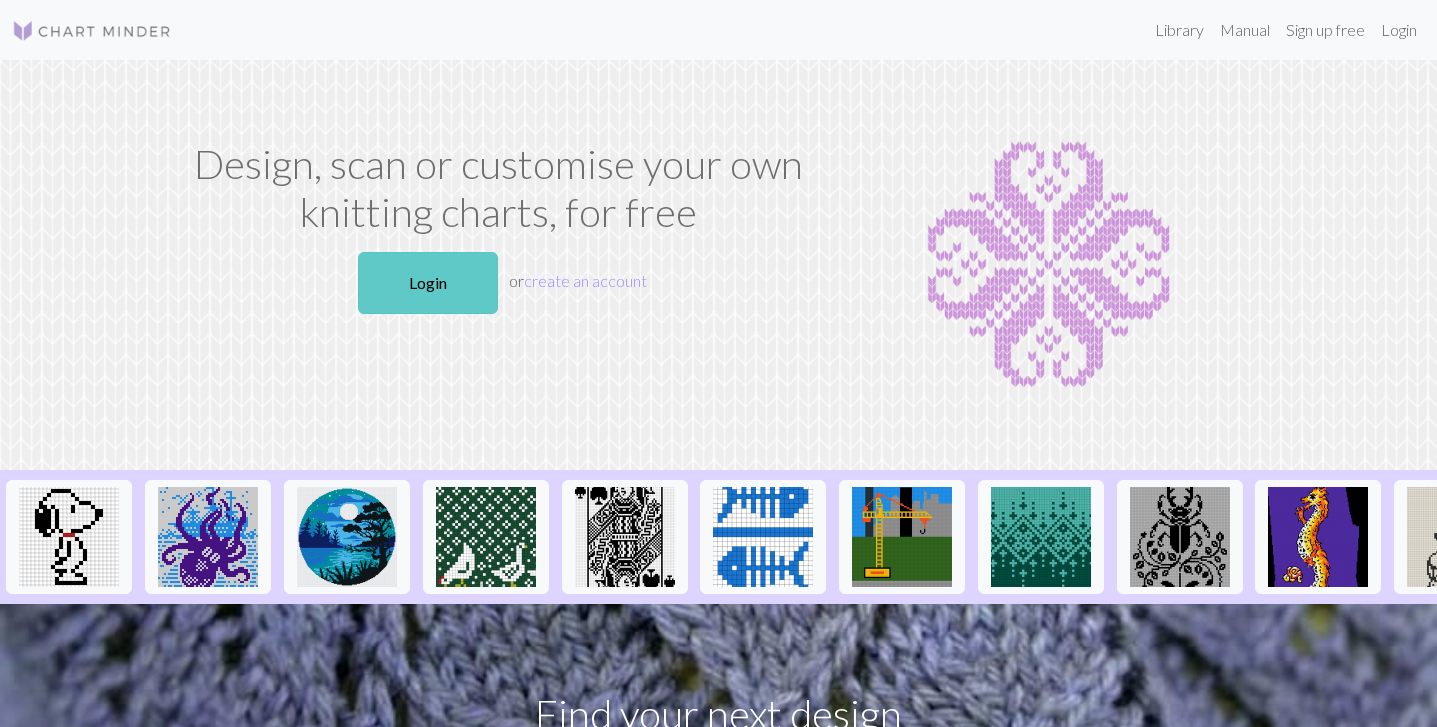 click on "Login" at bounding box center (428, 283) 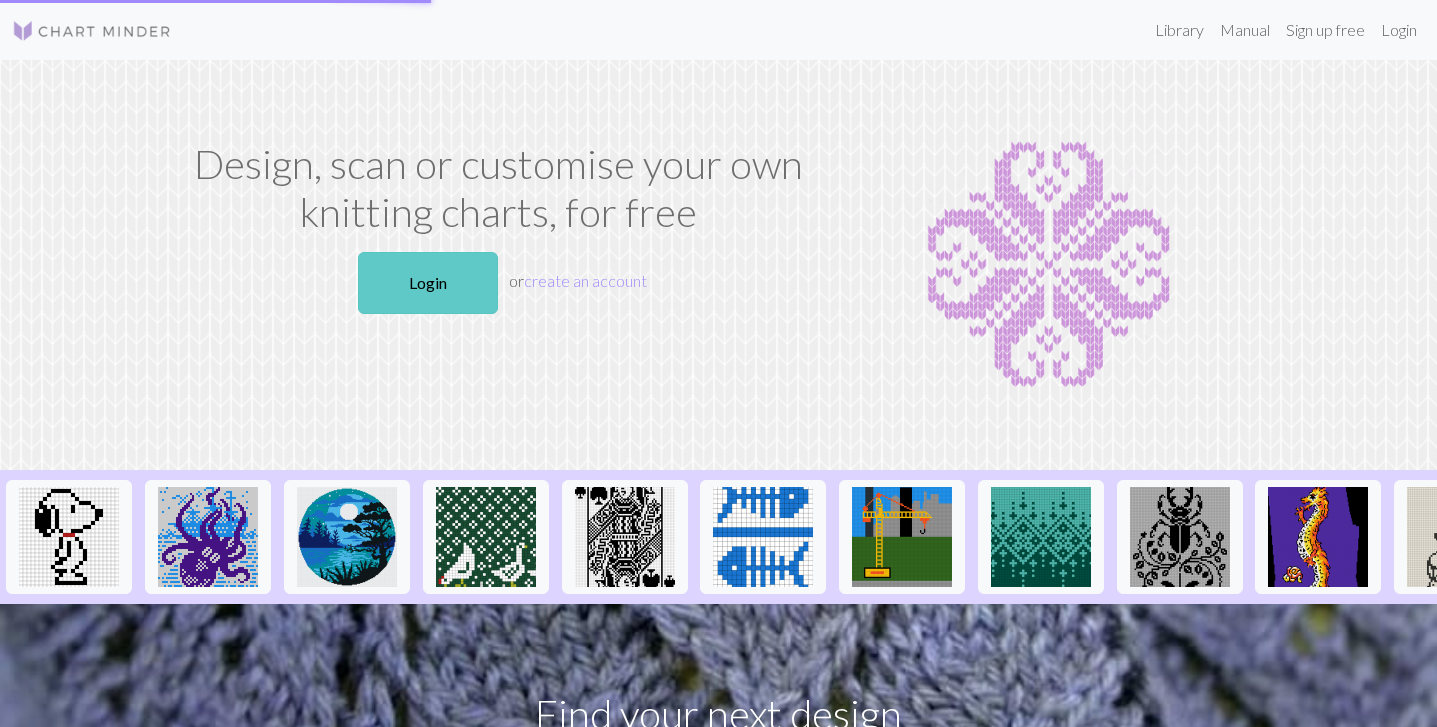 scroll, scrollTop: 0, scrollLeft: 0, axis: both 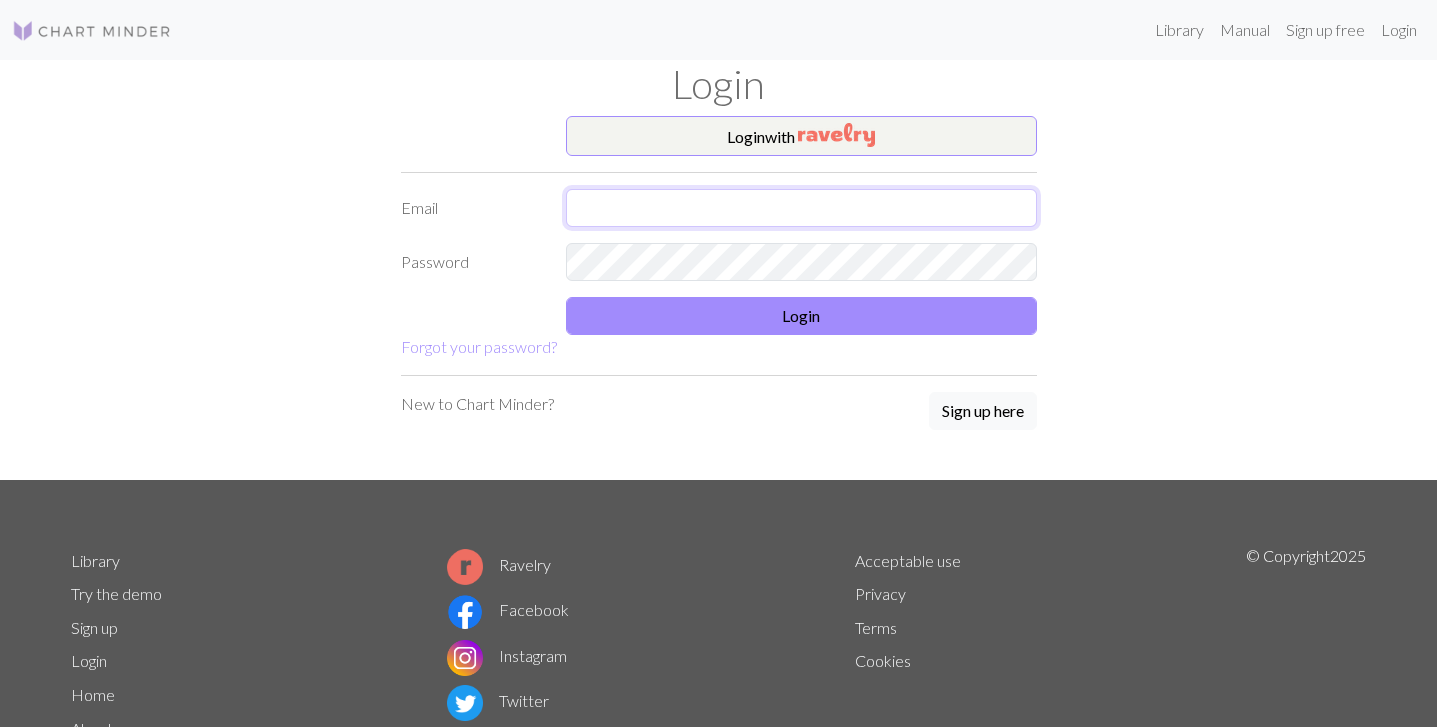 click at bounding box center [801, 208] 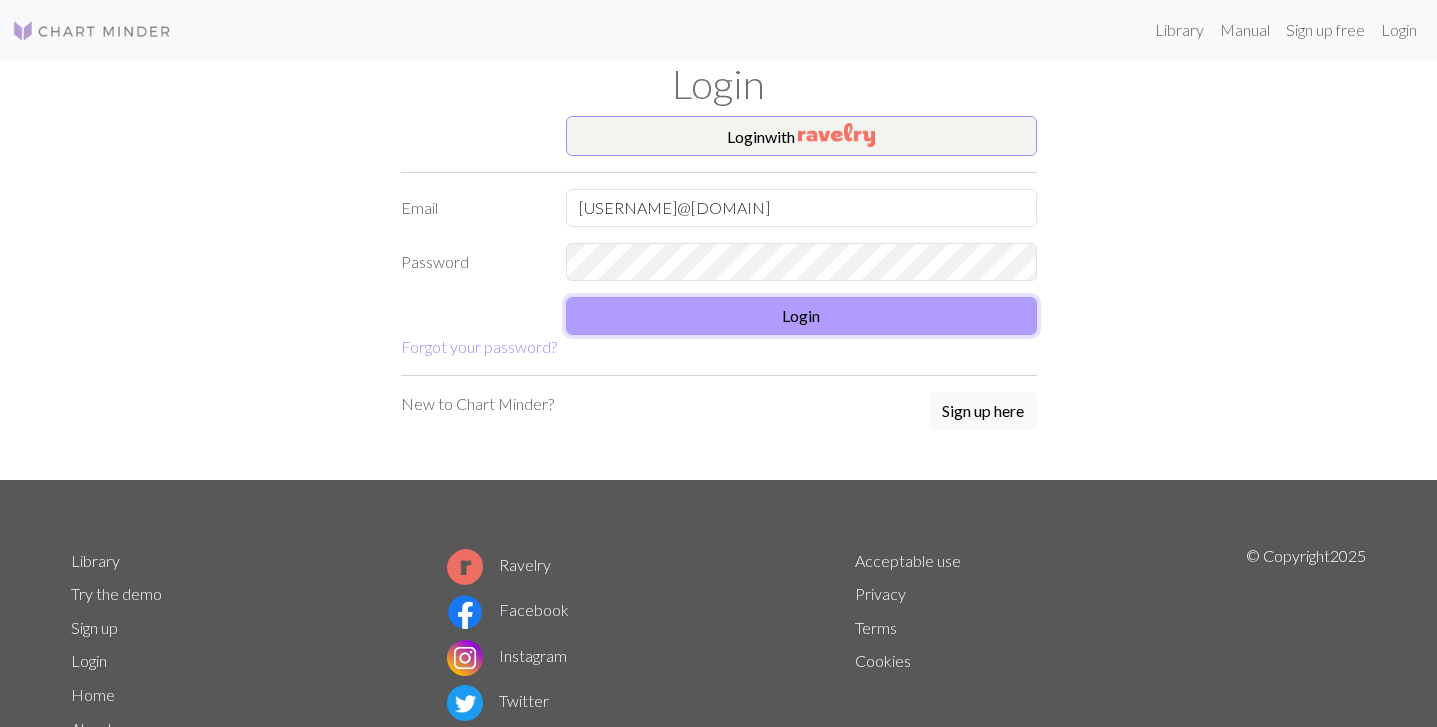 click on "Login" at bounding box center (801, 316) 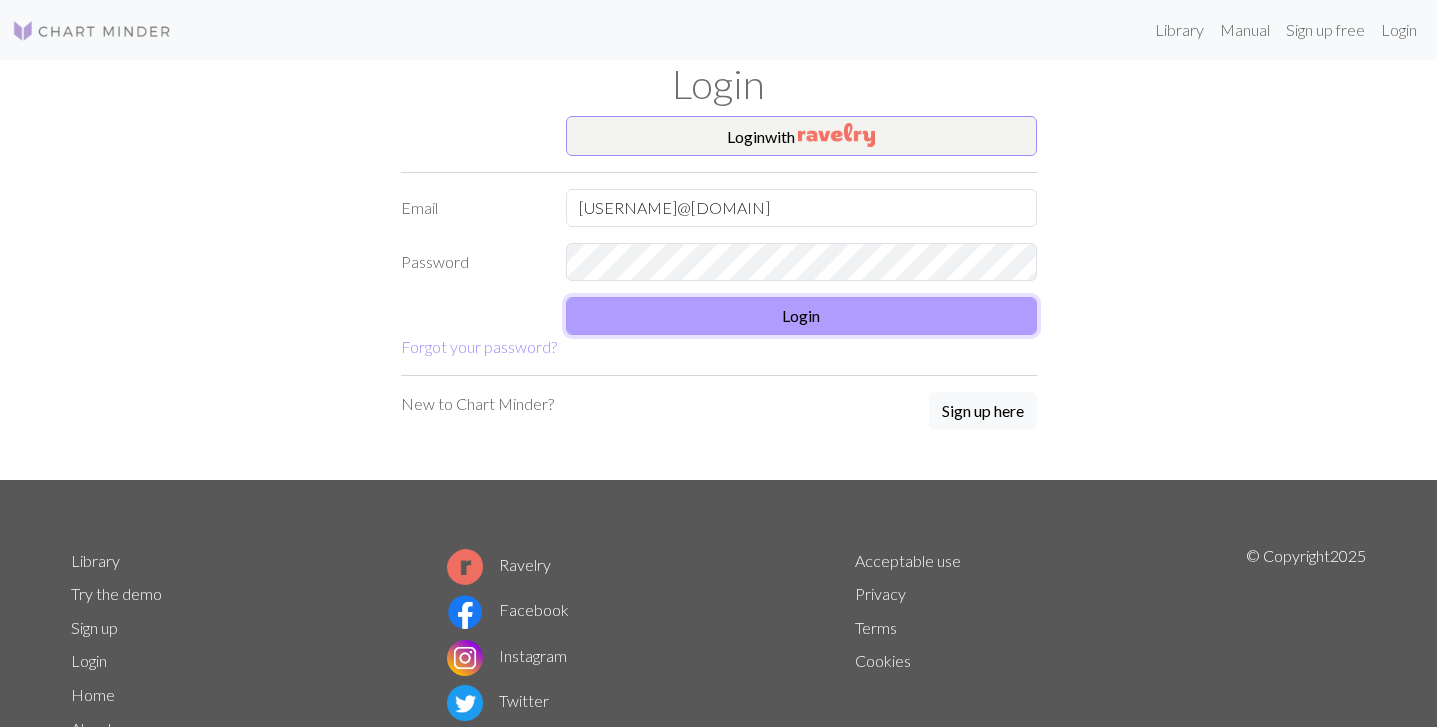 click on "Login" at bounding box center (801, 316) 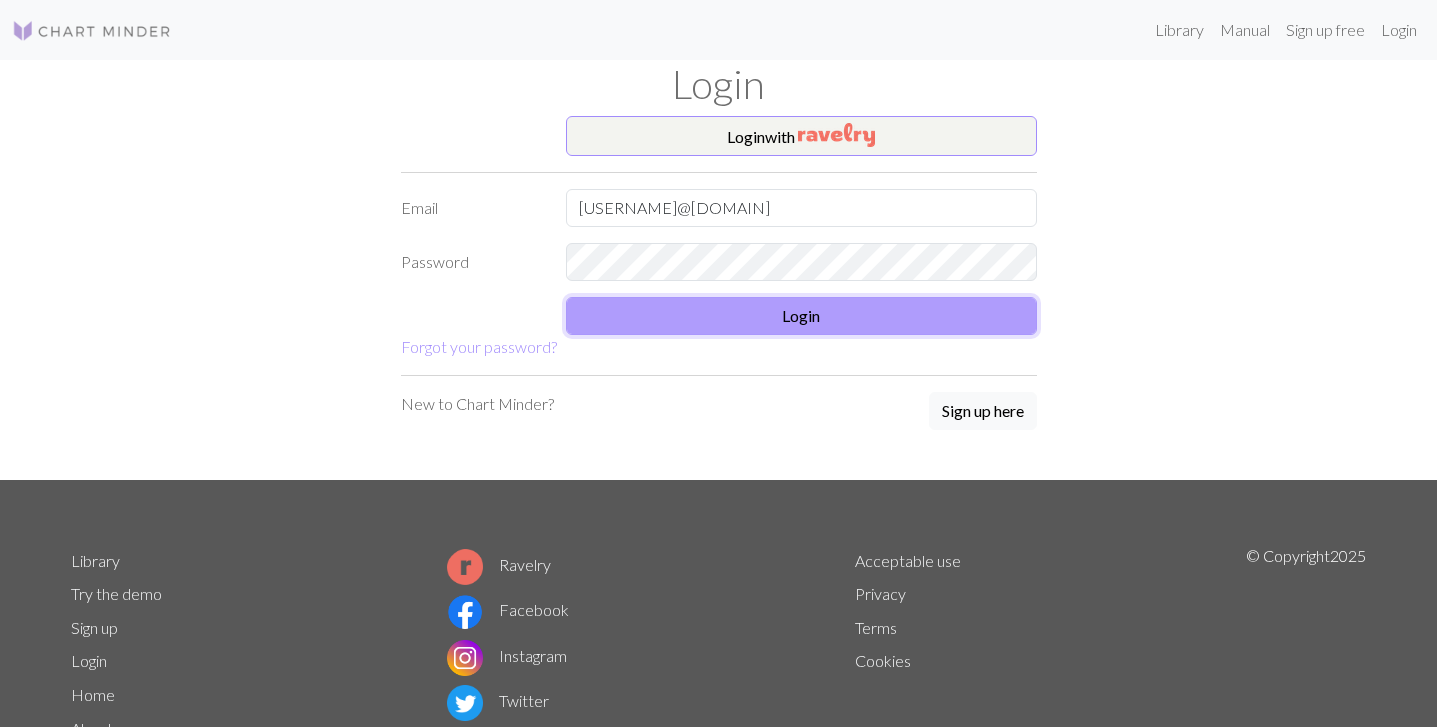 click on "Login" at bounding box center (801, 316) 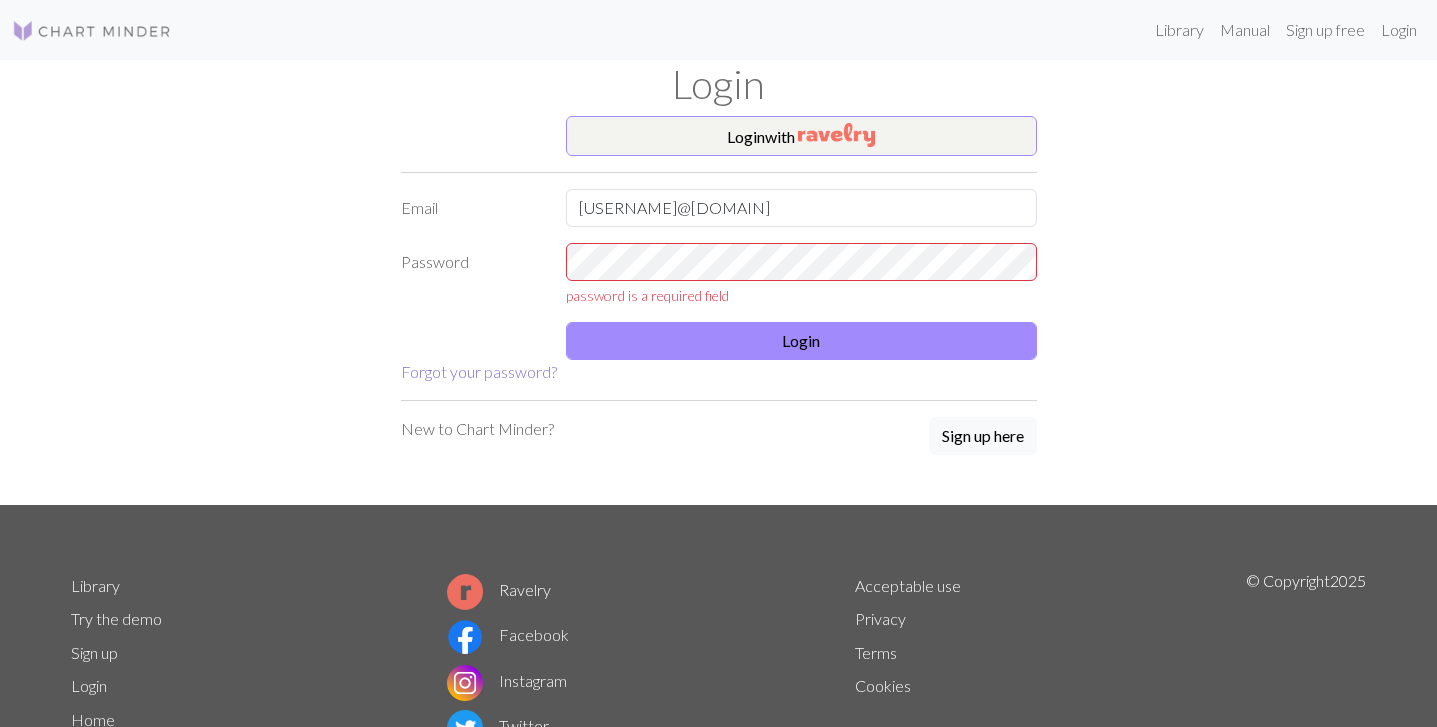 click on "Forgot your password?" at bounding box center (479, 371) 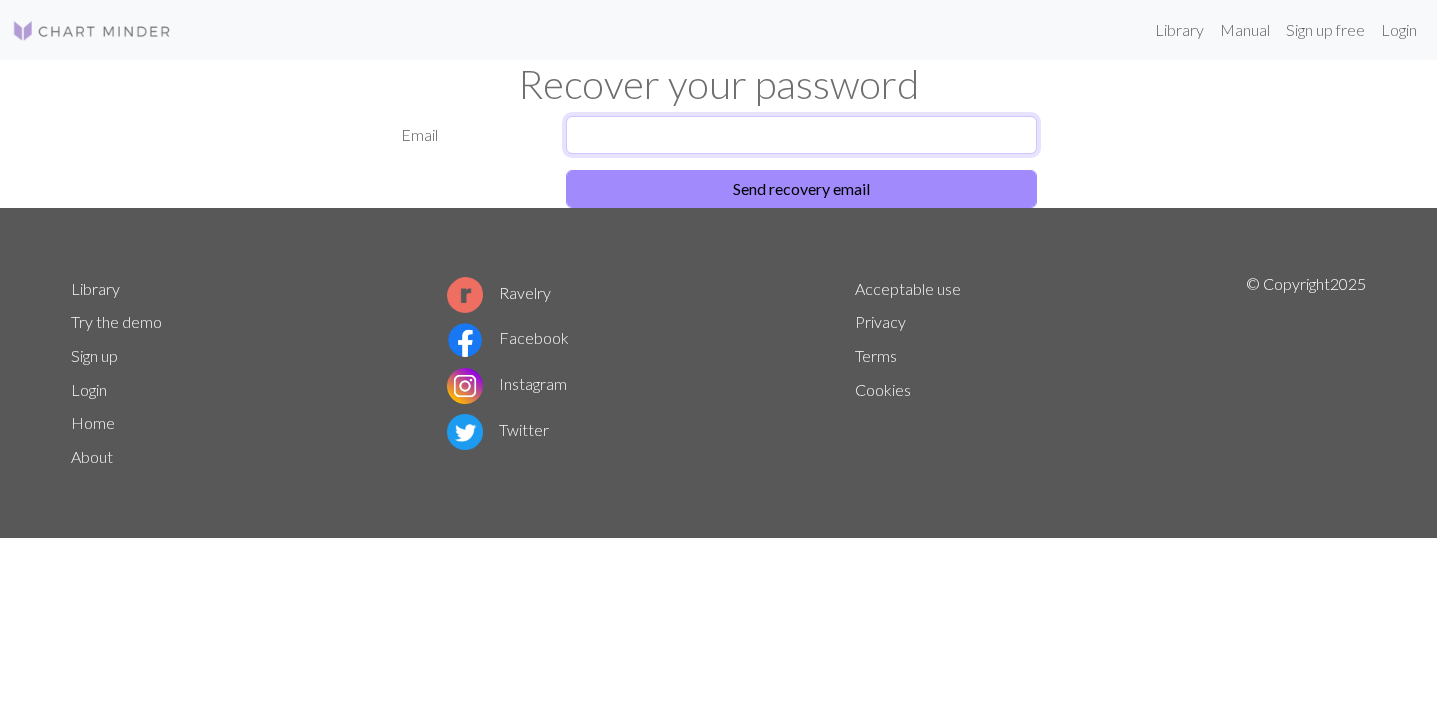 click at bounding box center [801, 135] 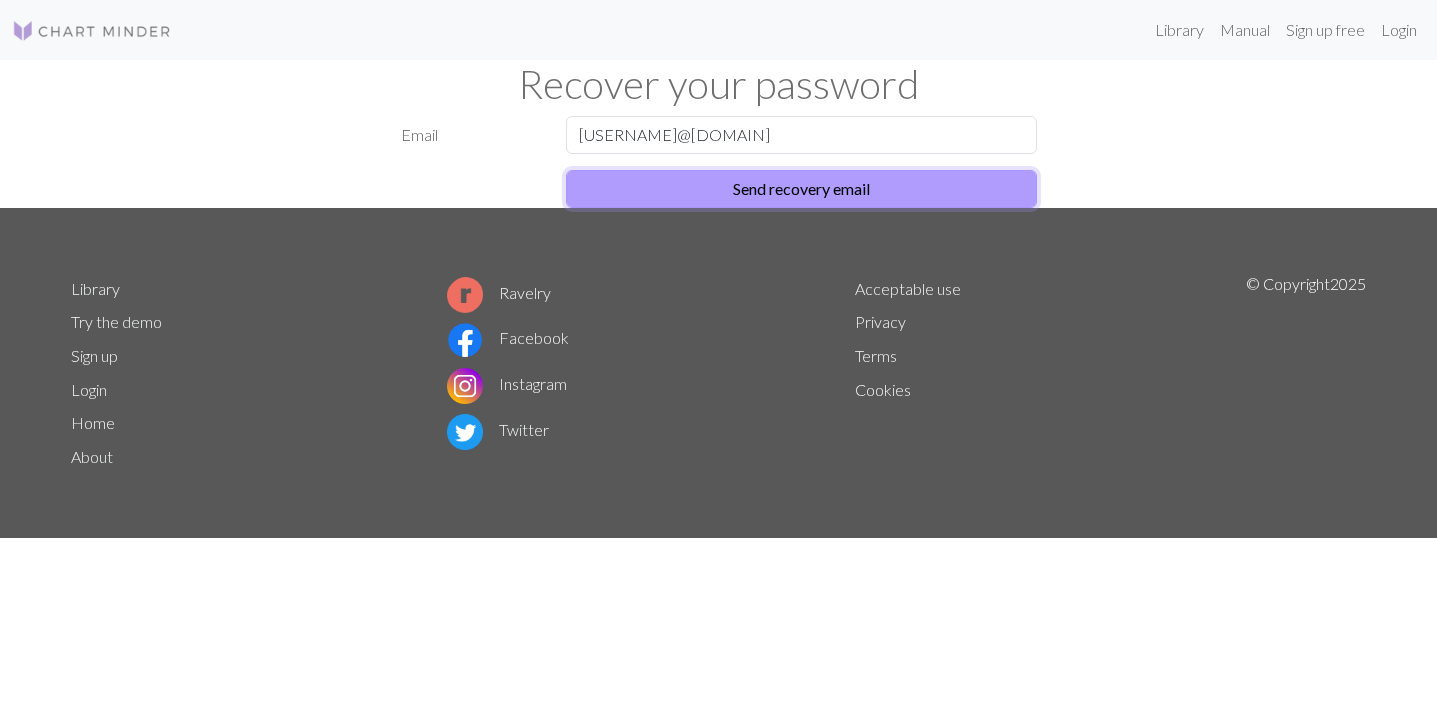 click on "Send recovery email" at bounding box center [801, 189] 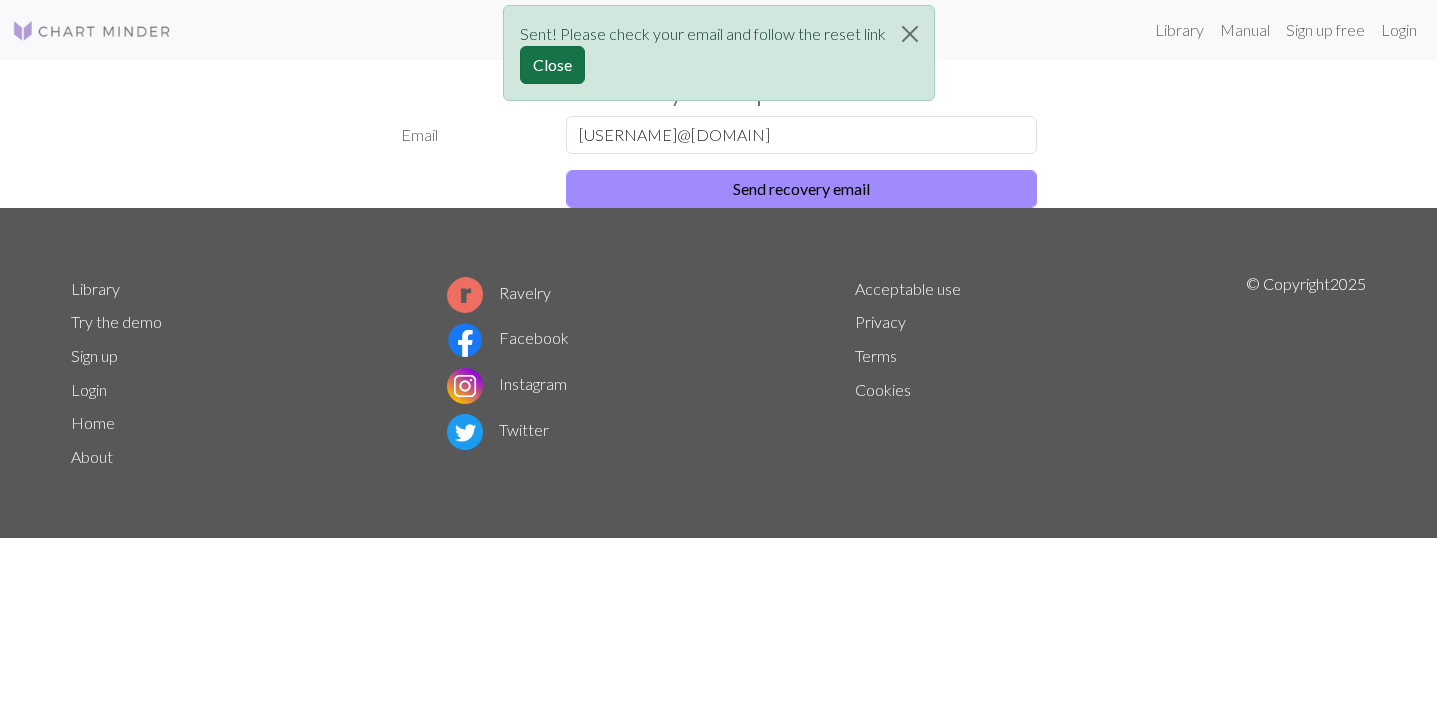 click on "Close" at bounding box center (552, 65) 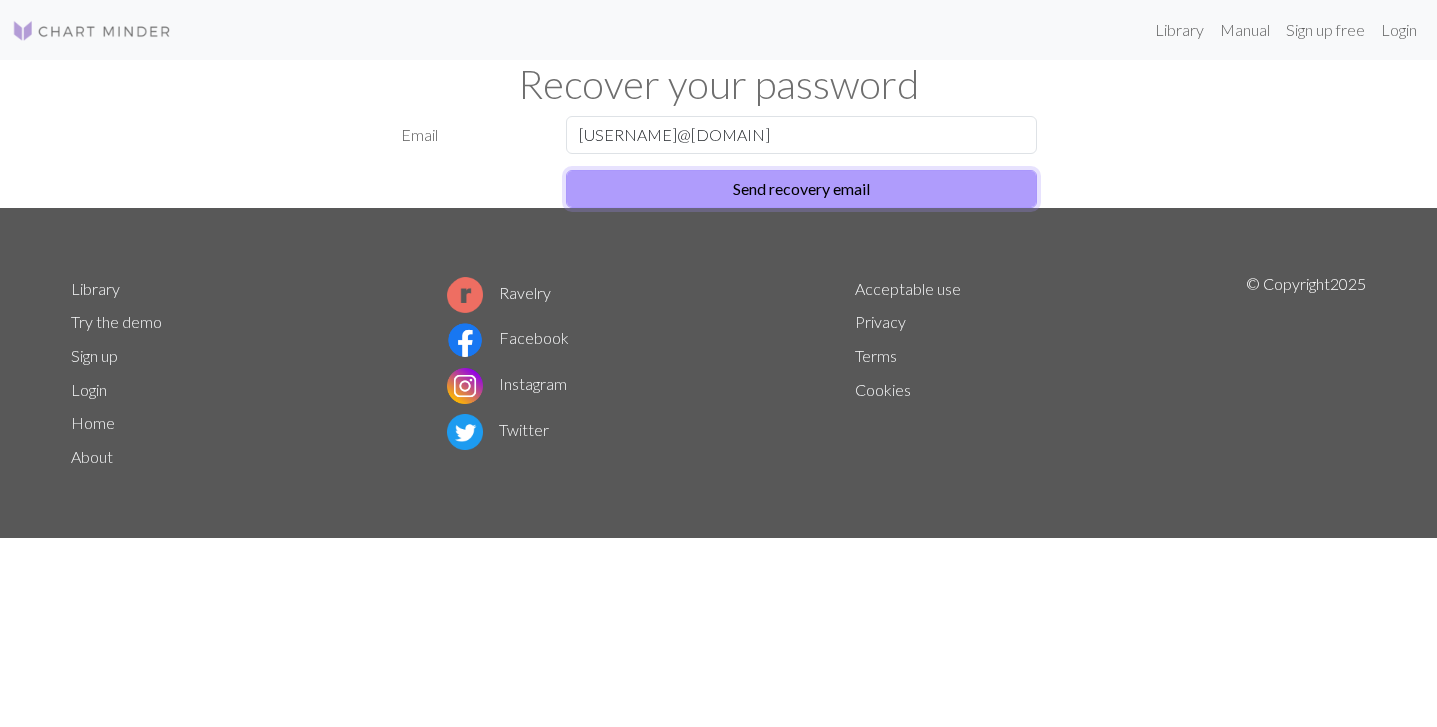 click on "Send recovery email" at bounding box center (801, 189) 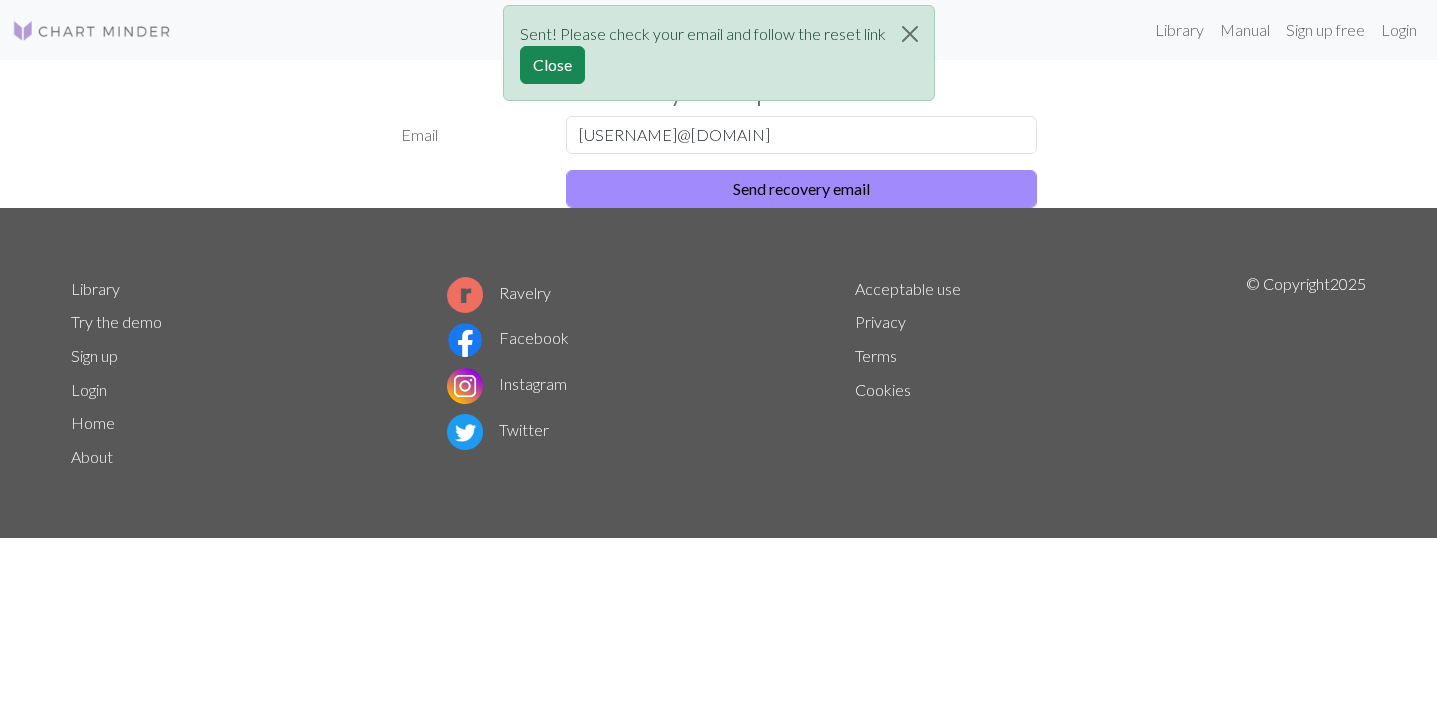 click on "Ravelry" at bounding box center [499, 292] 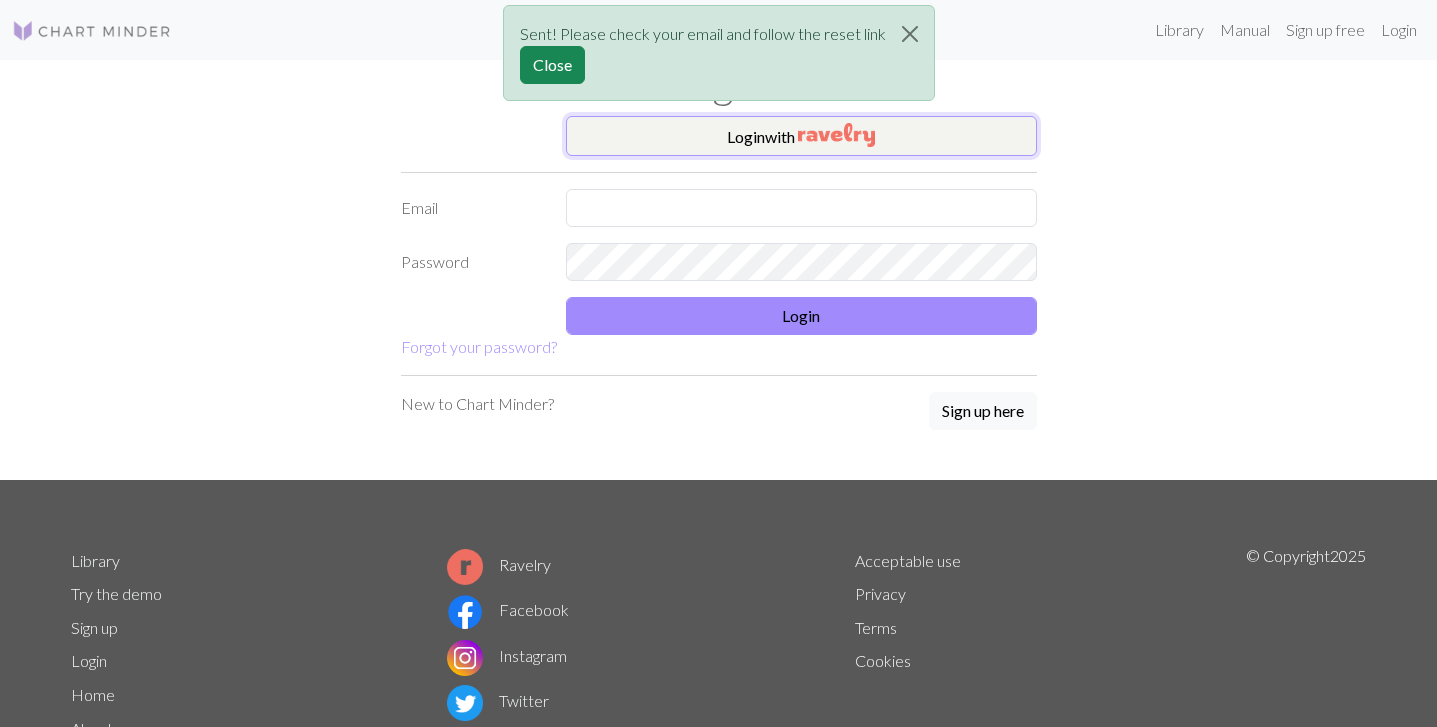 click on "Login  with" at bounding box center (801, 136) 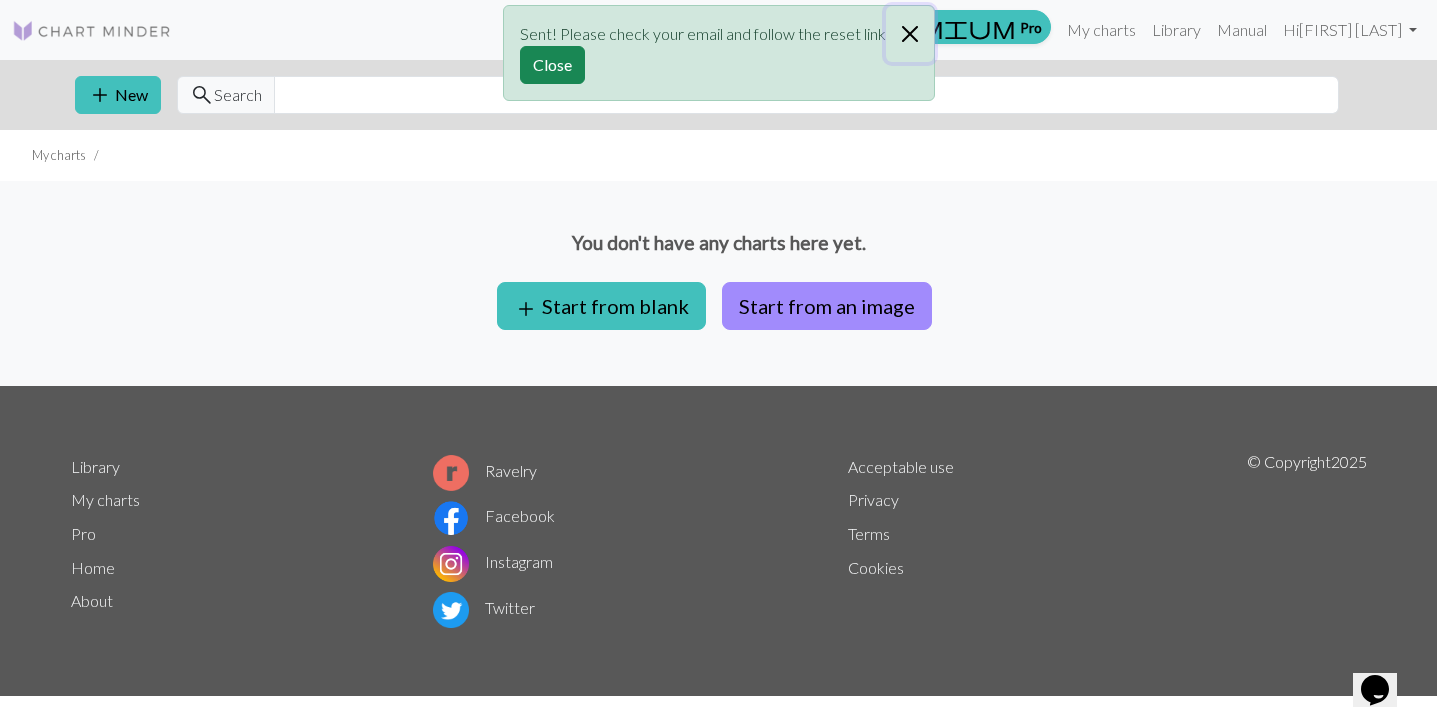 click at bounding box center [910, 34] 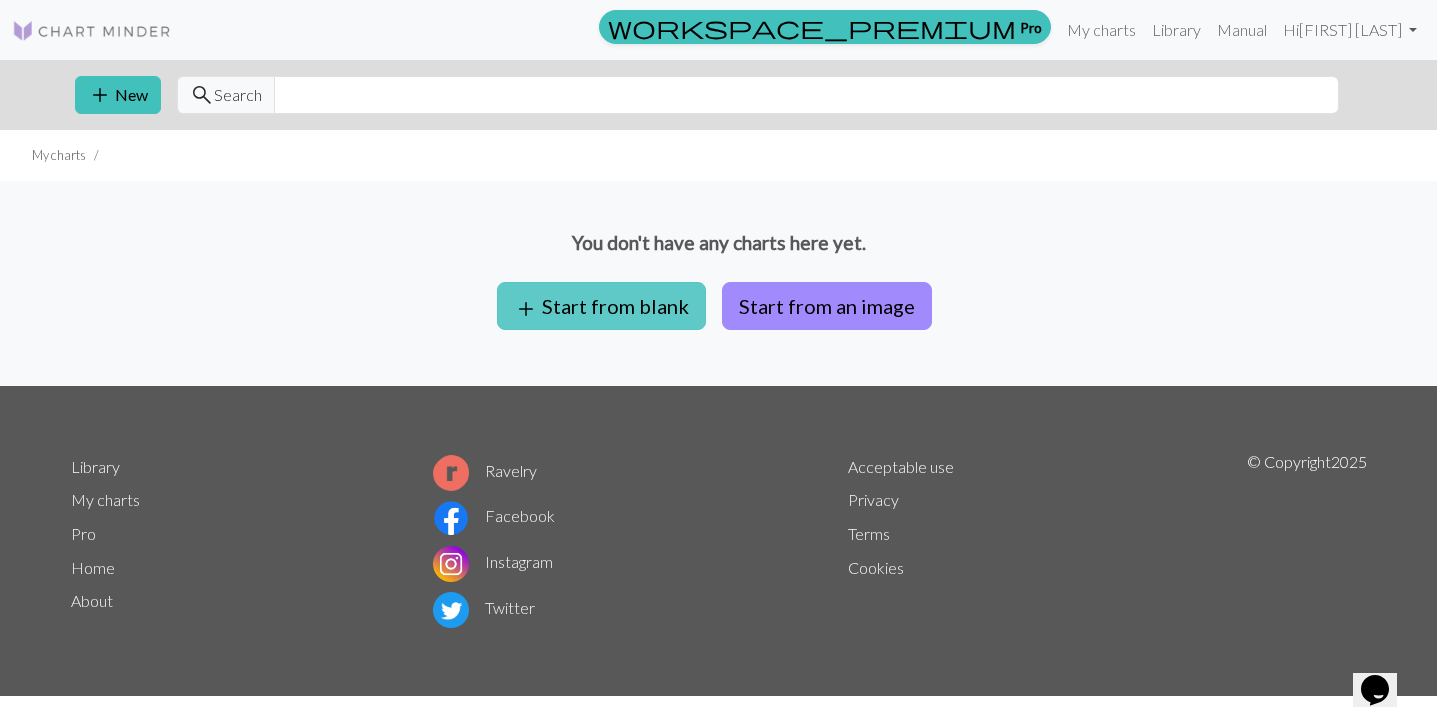 click on "add   Start from blank" at bounding box center (601, 306) 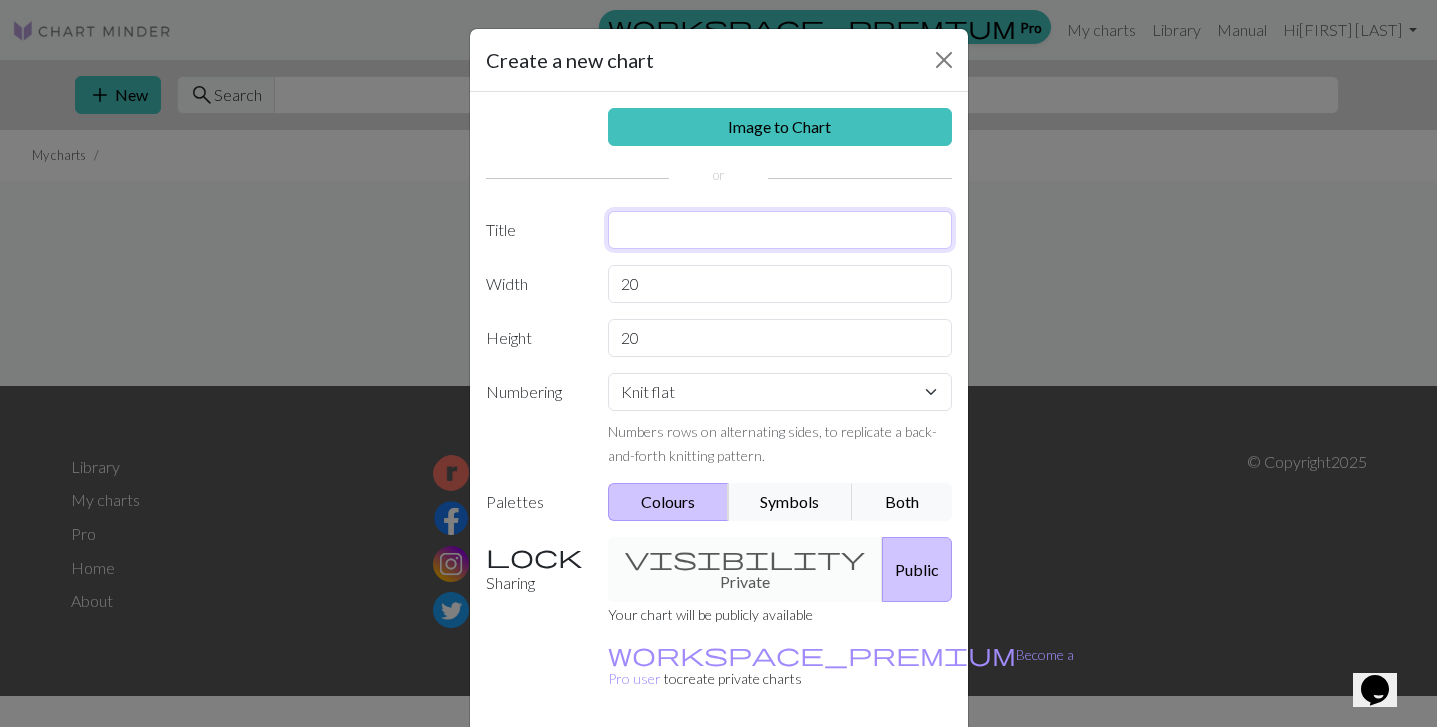 click at bounding box center (780, 230) 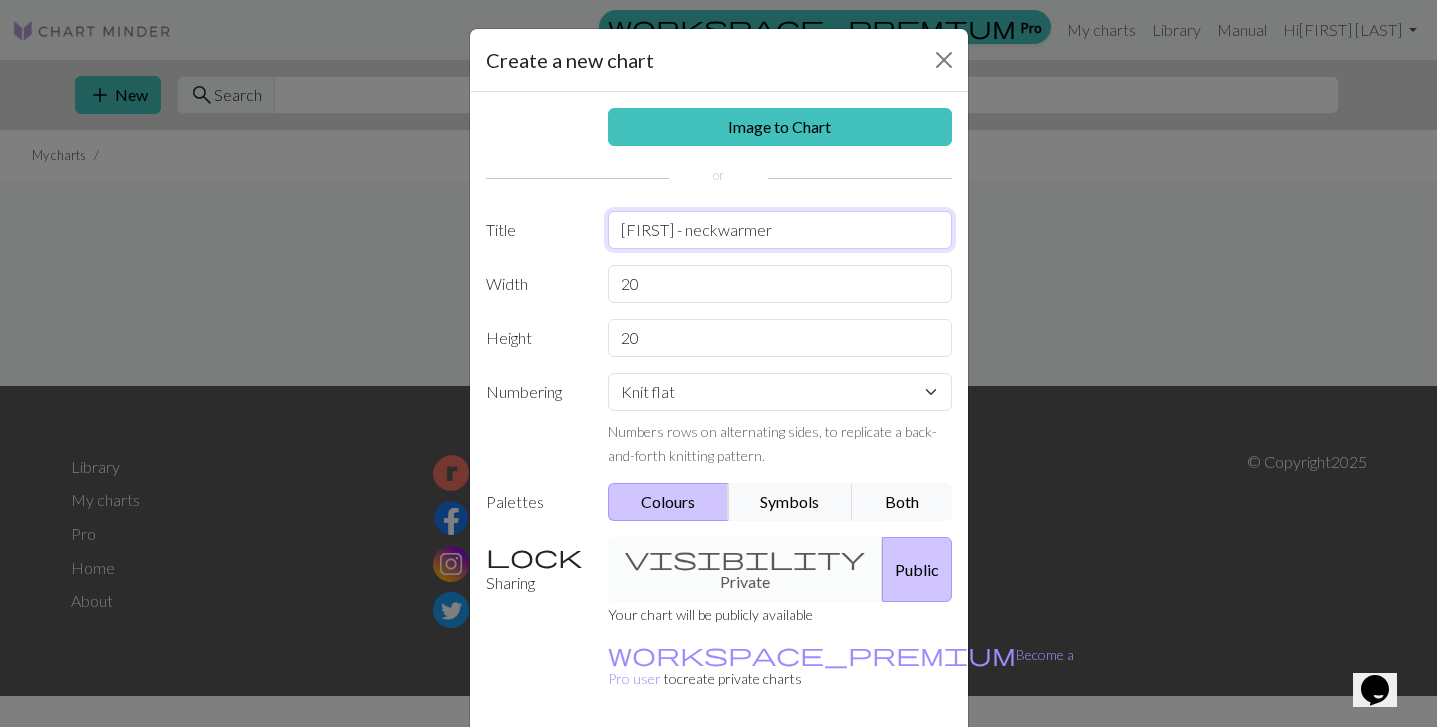 type on "Maël - neckwarmer" 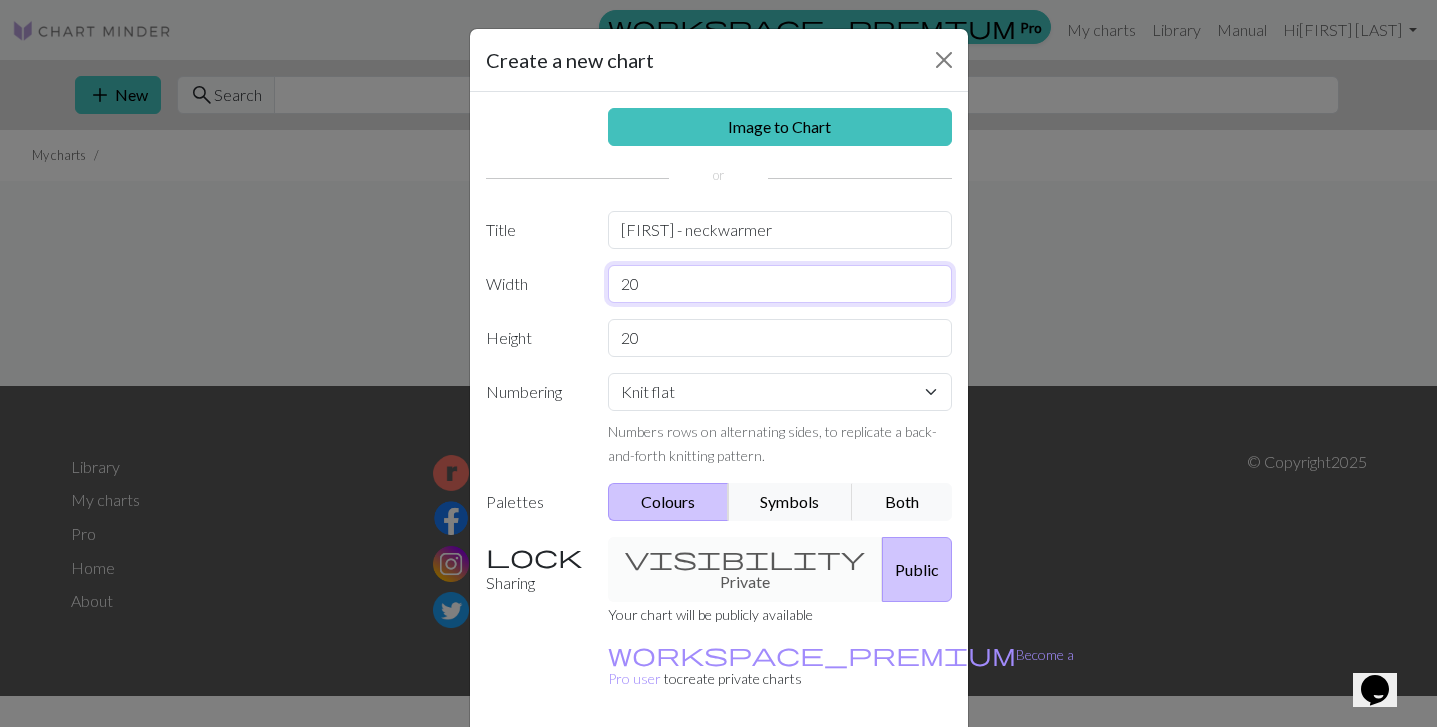 click on "20" at bounding box center [780, 284] 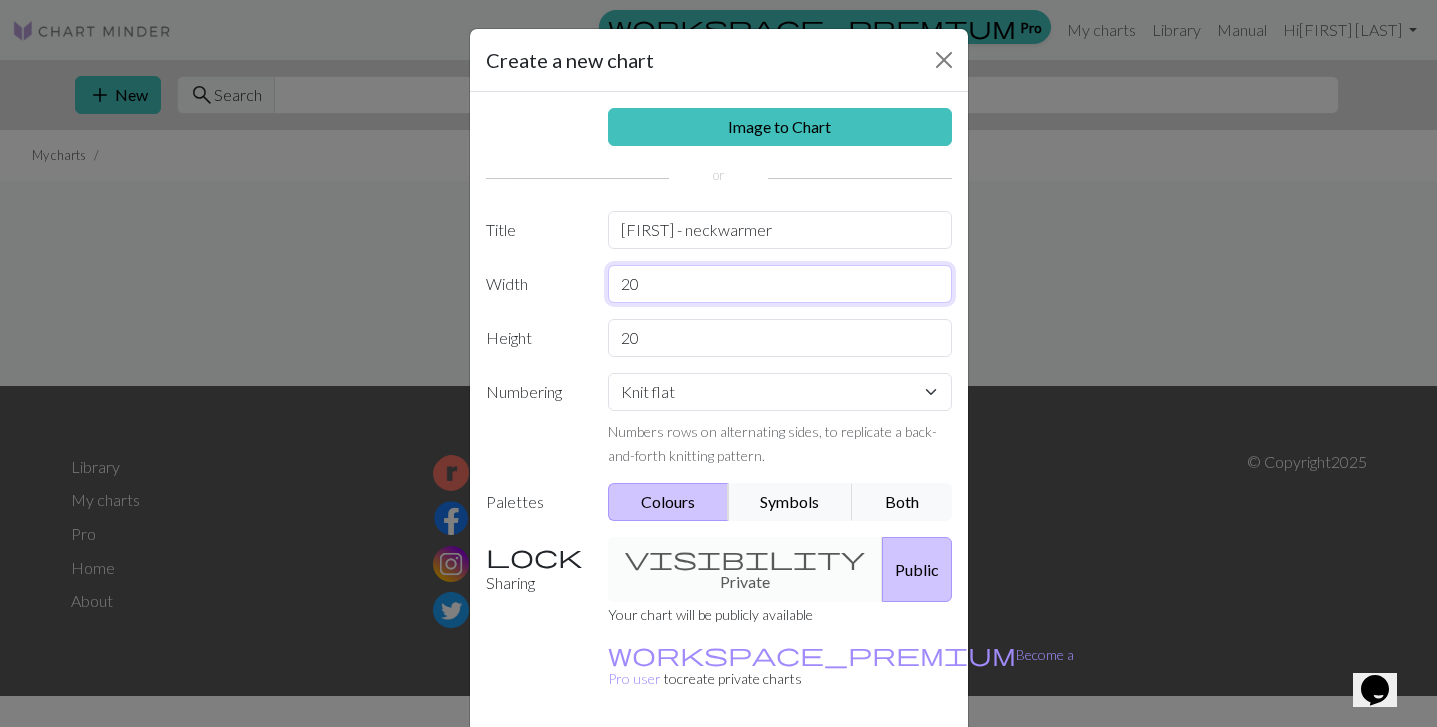 click on "20" at bounding box center (780, 284) 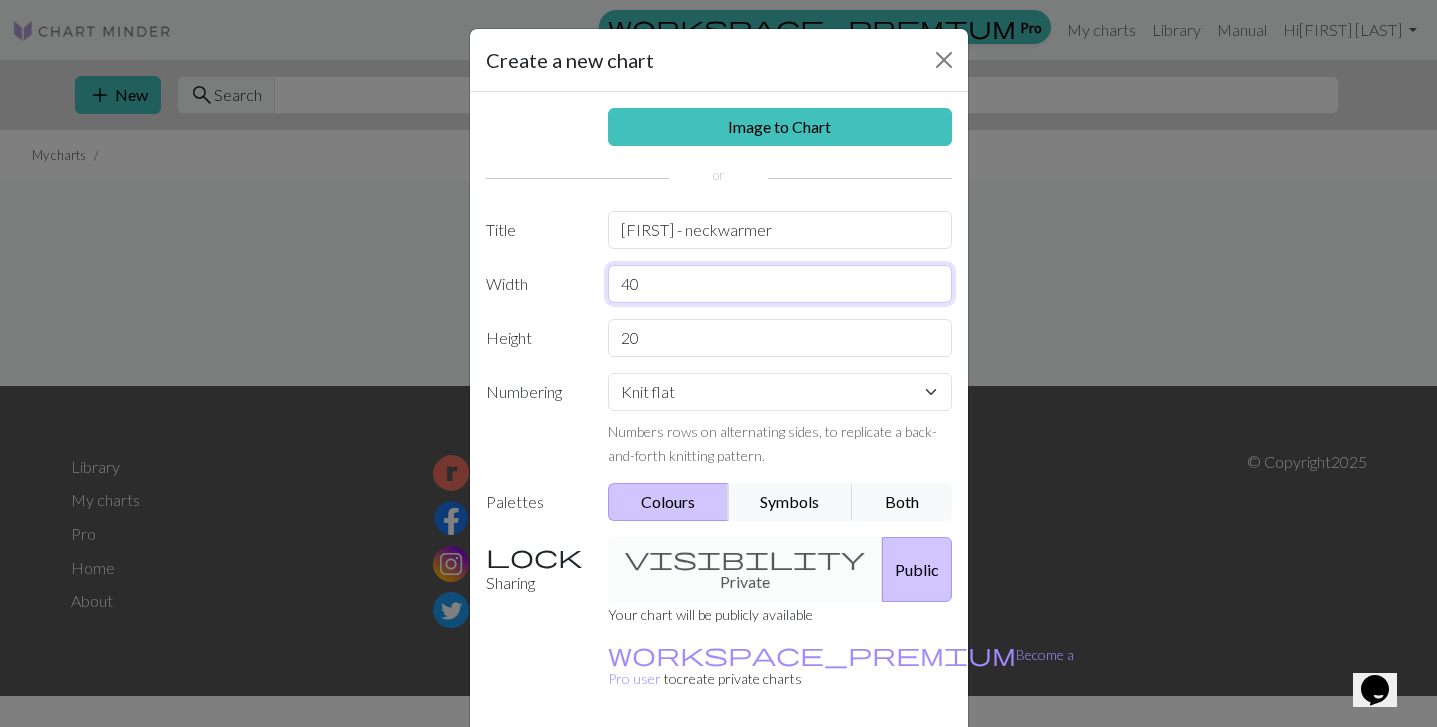type on "40" 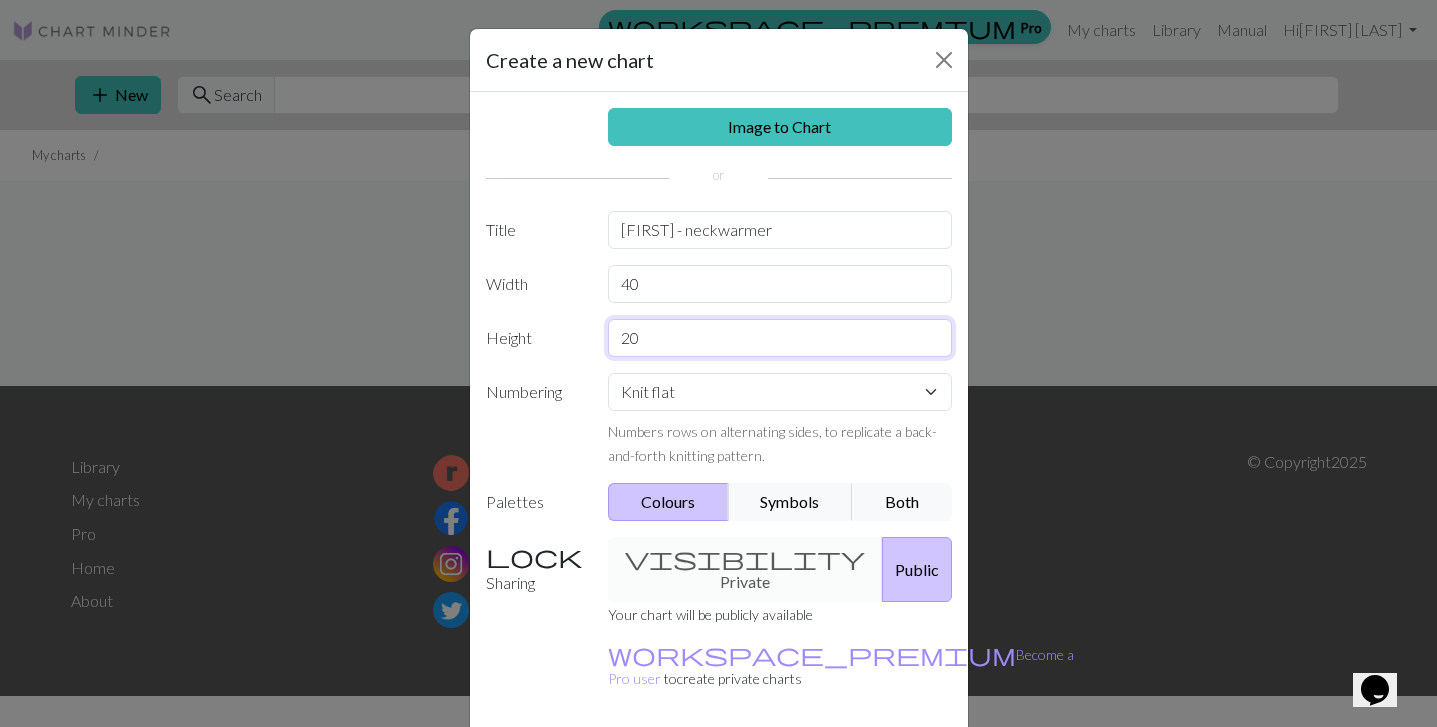 click on "20" at bounding box center [780, 338] 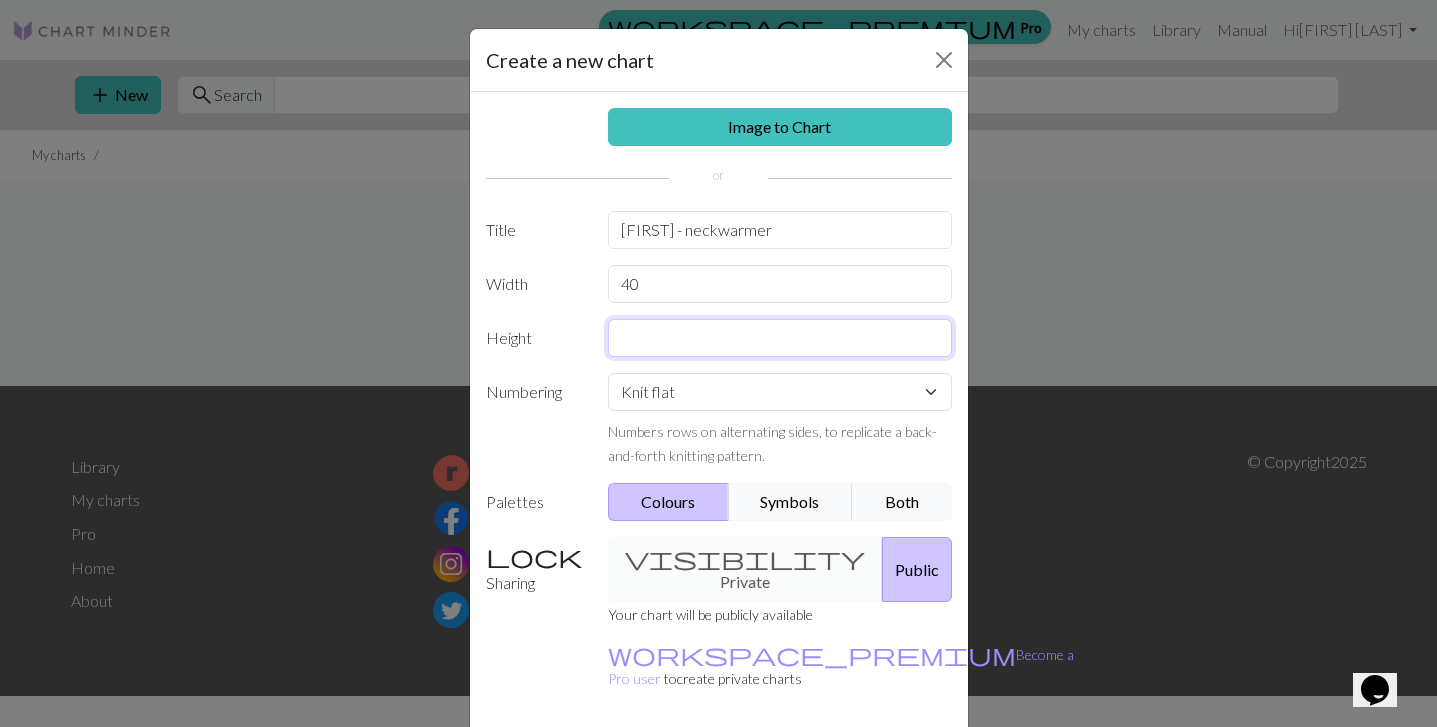 type 